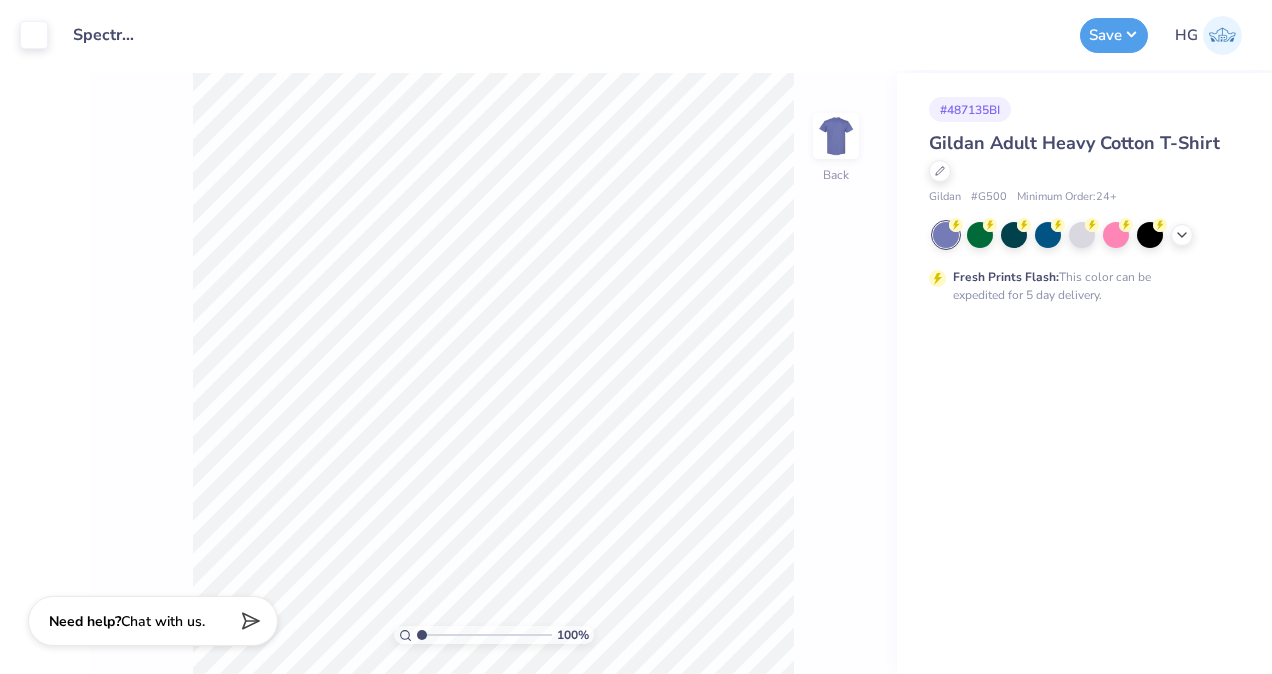 scroll, scrollTop: 0, scrollLeft: 0, axis: both 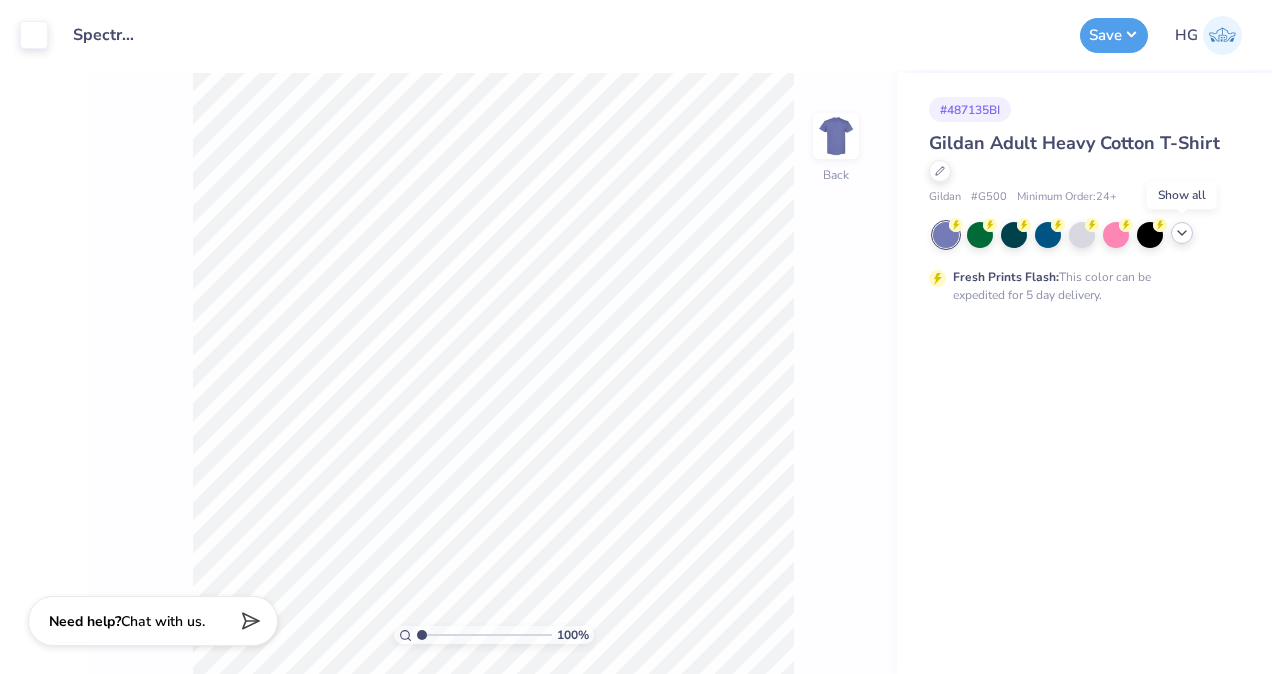 click at bounding box center [1182, 233] 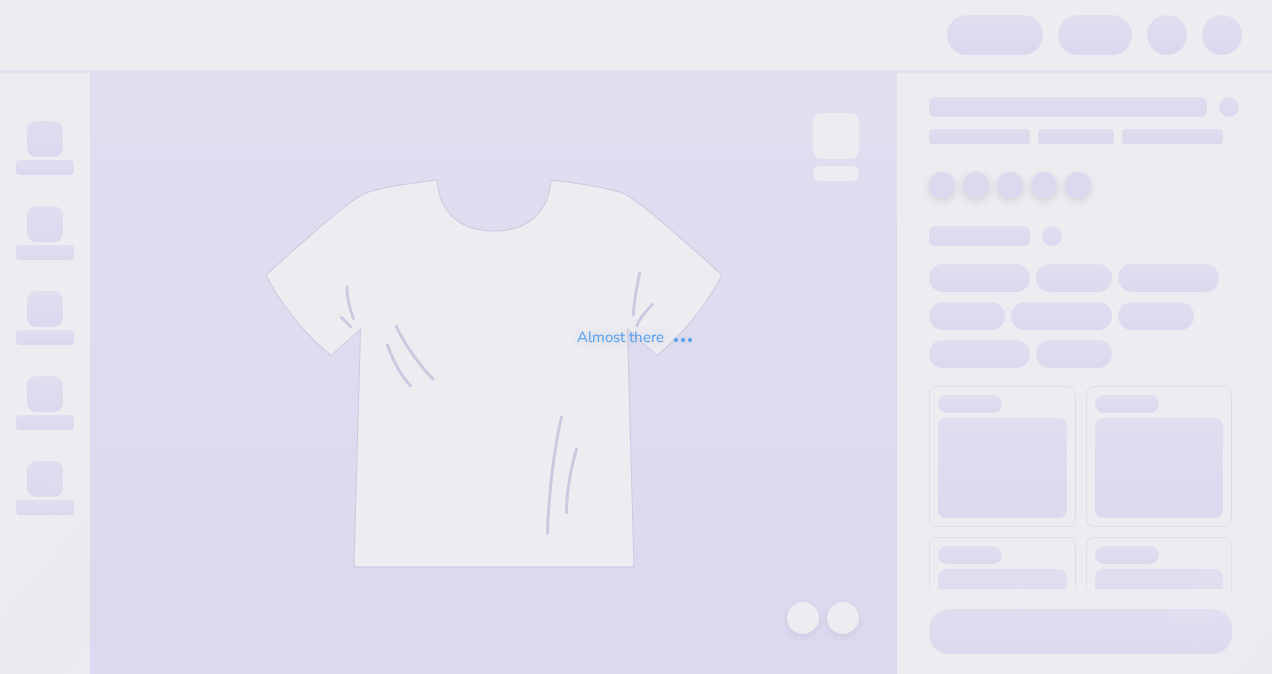 scroll, scrollTop: 0, scrollLeft: 0, axis: both 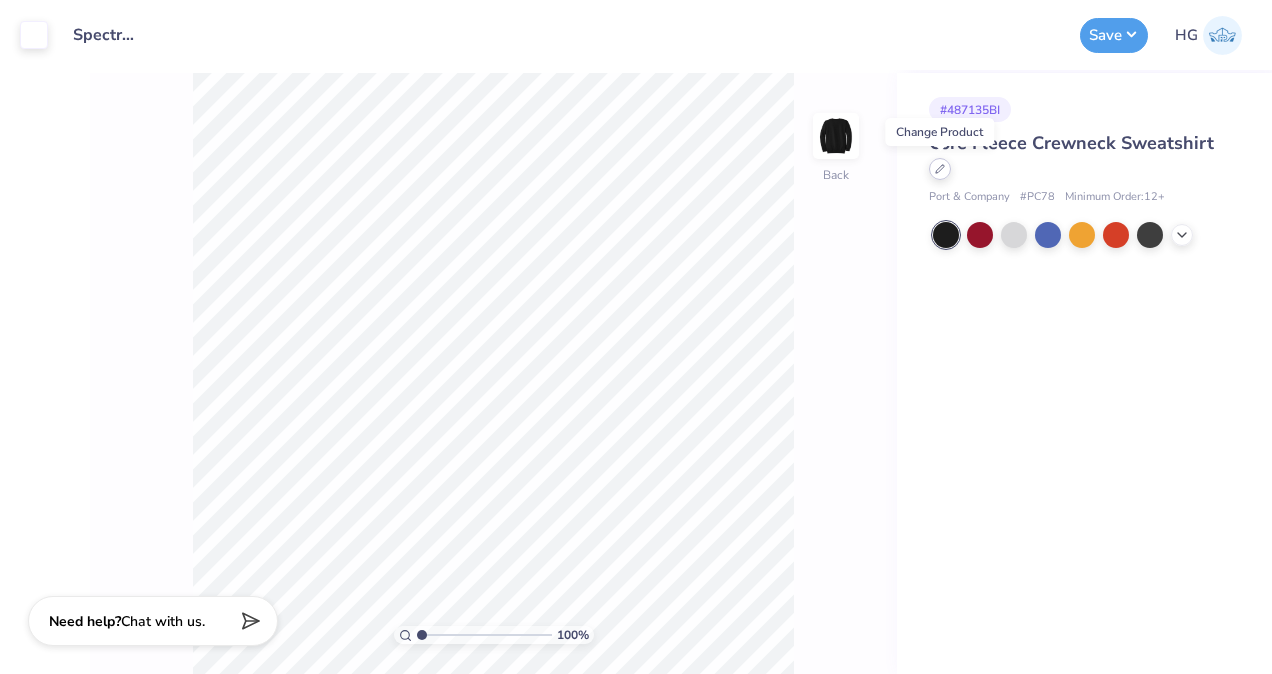 click 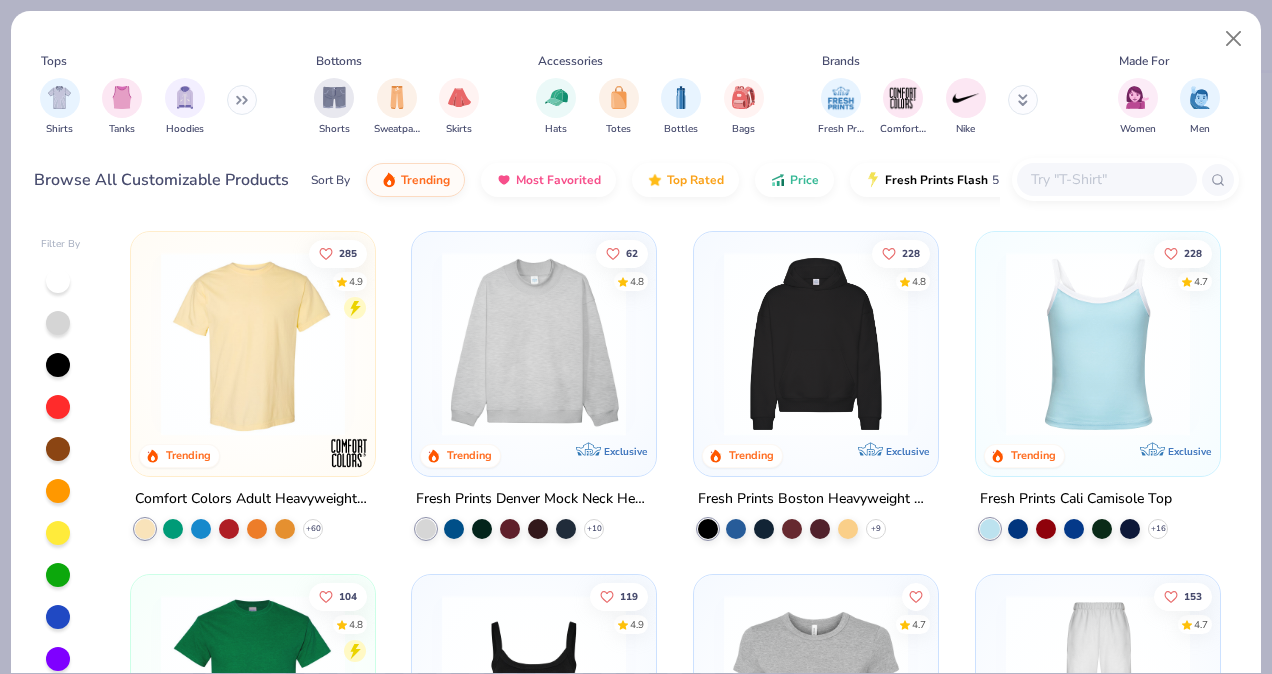 click at bounding box center [1106, 179] 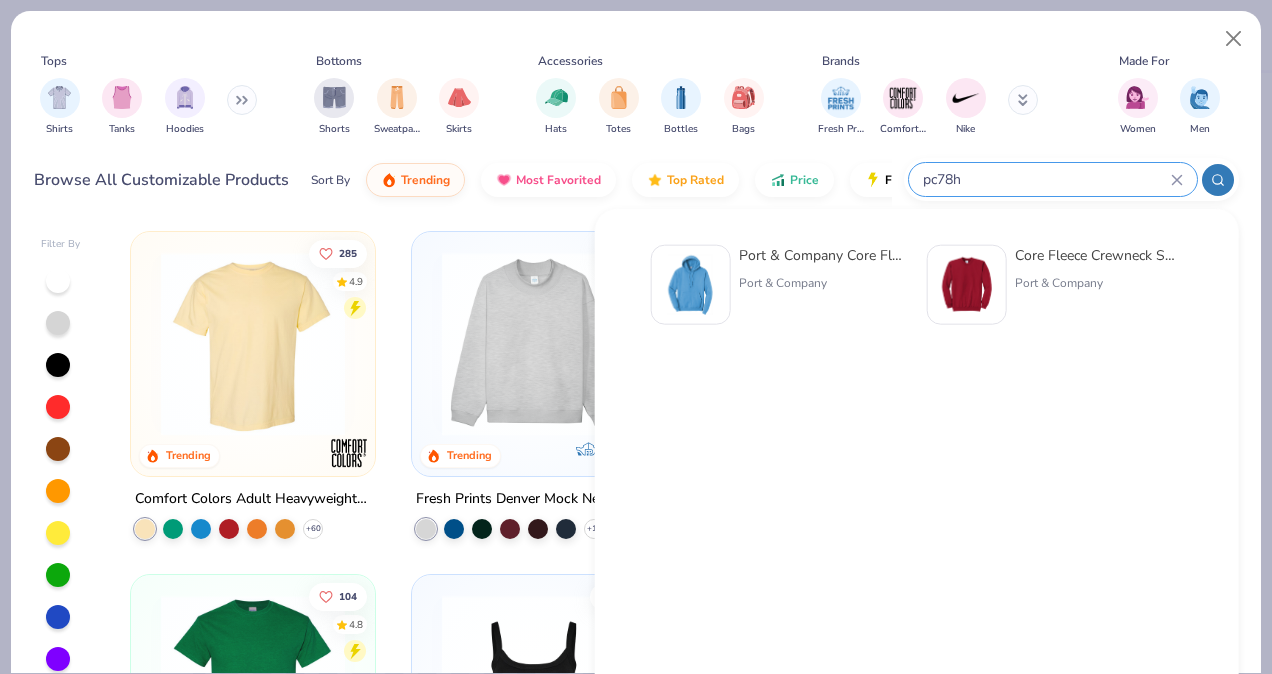 type on "pc78h" 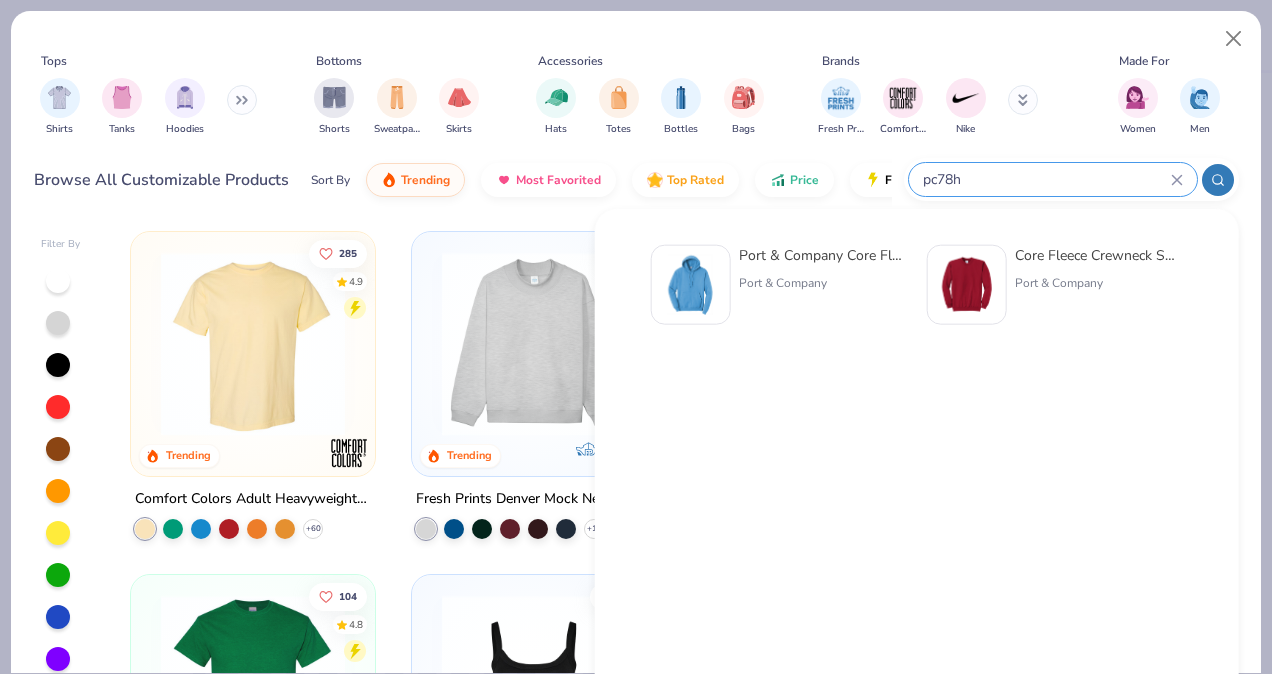 click on "Port & Company" at bounding box center (823, 283) 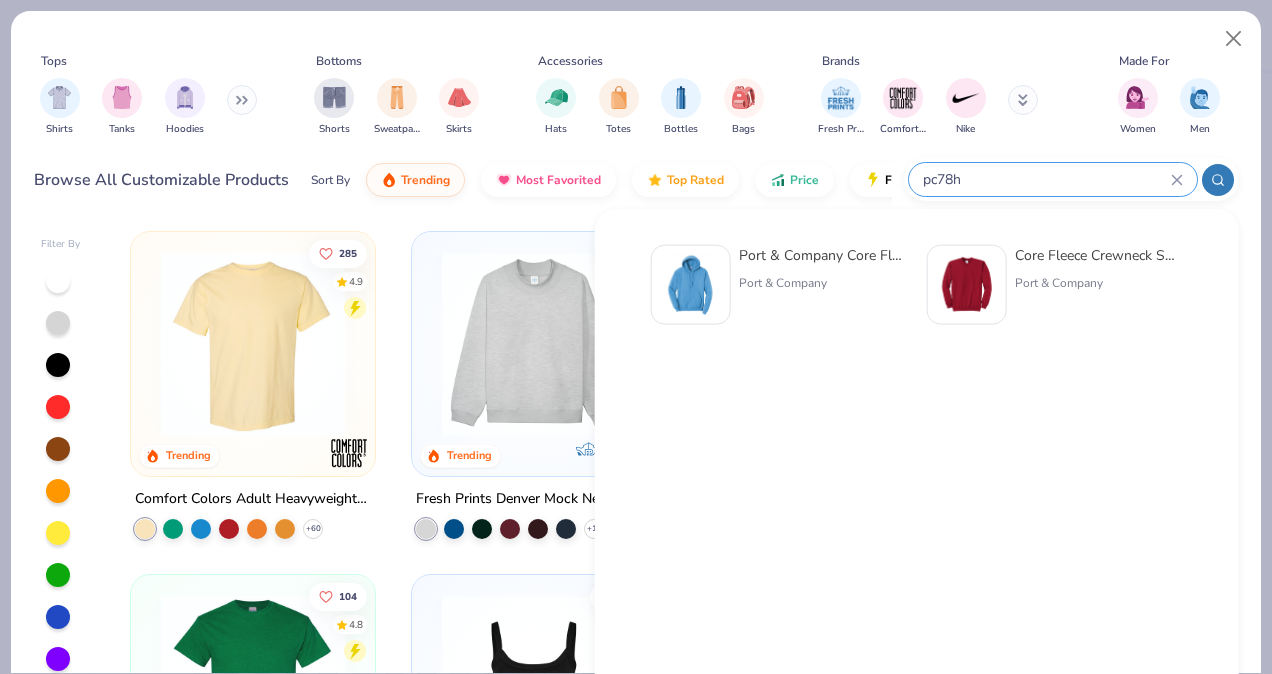type 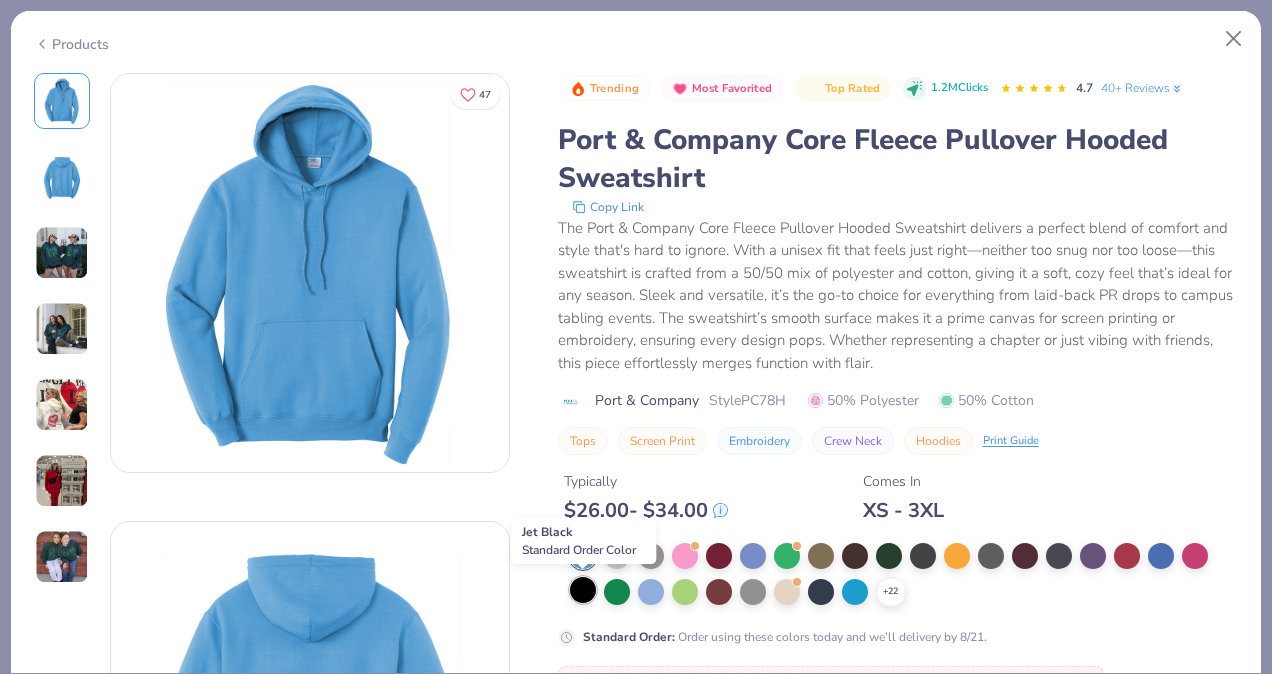 click at bounding box center (583, 590) 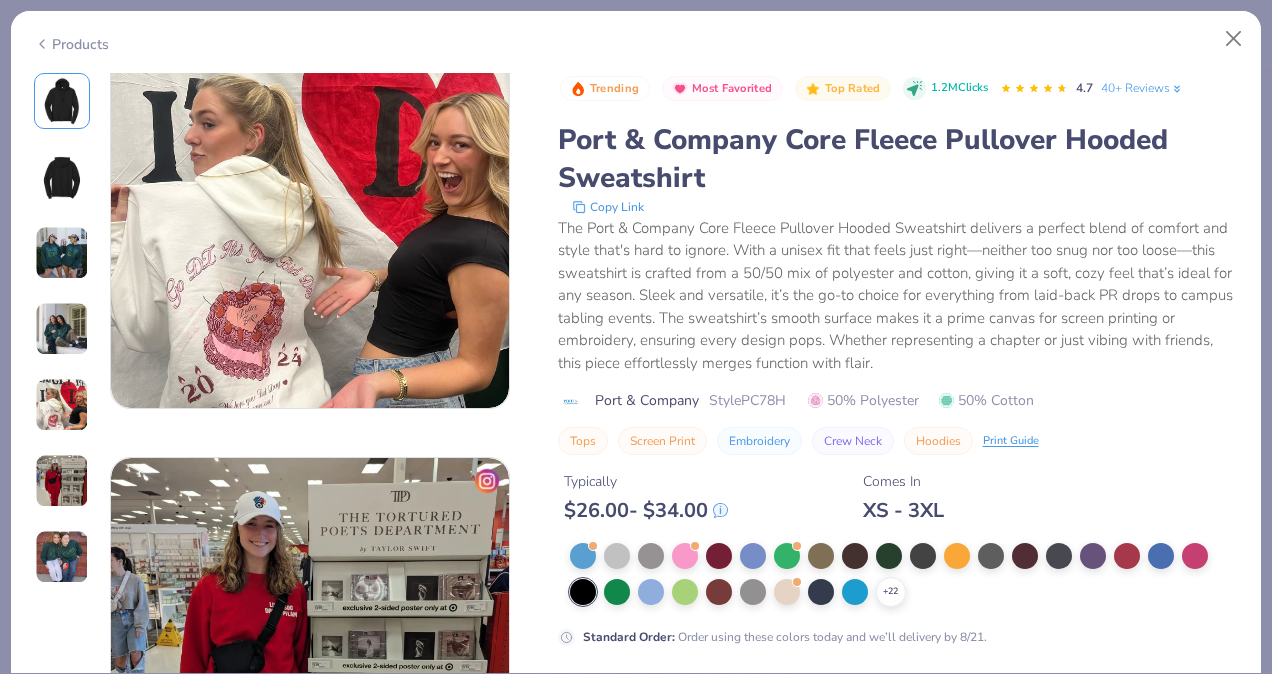 scroll, scrollTop: 2419, scrollLeft: 0, axis: vertical 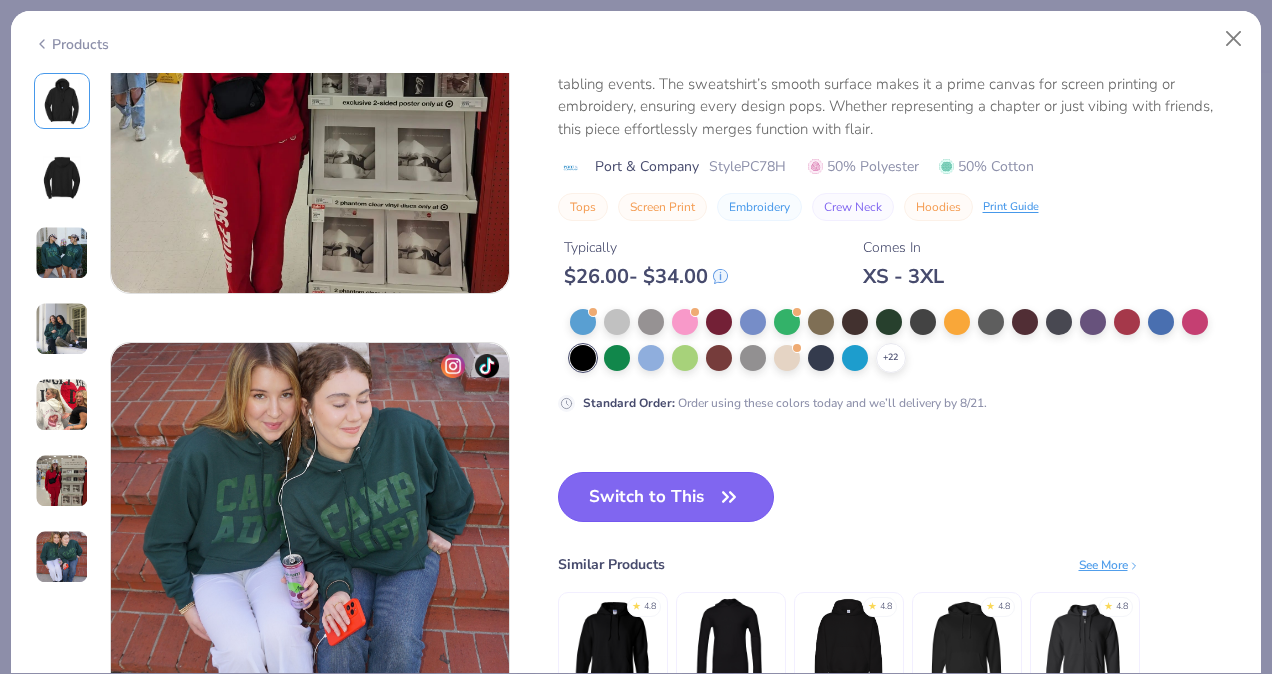 click on "Switch to This" at bounding box center [666, 497] 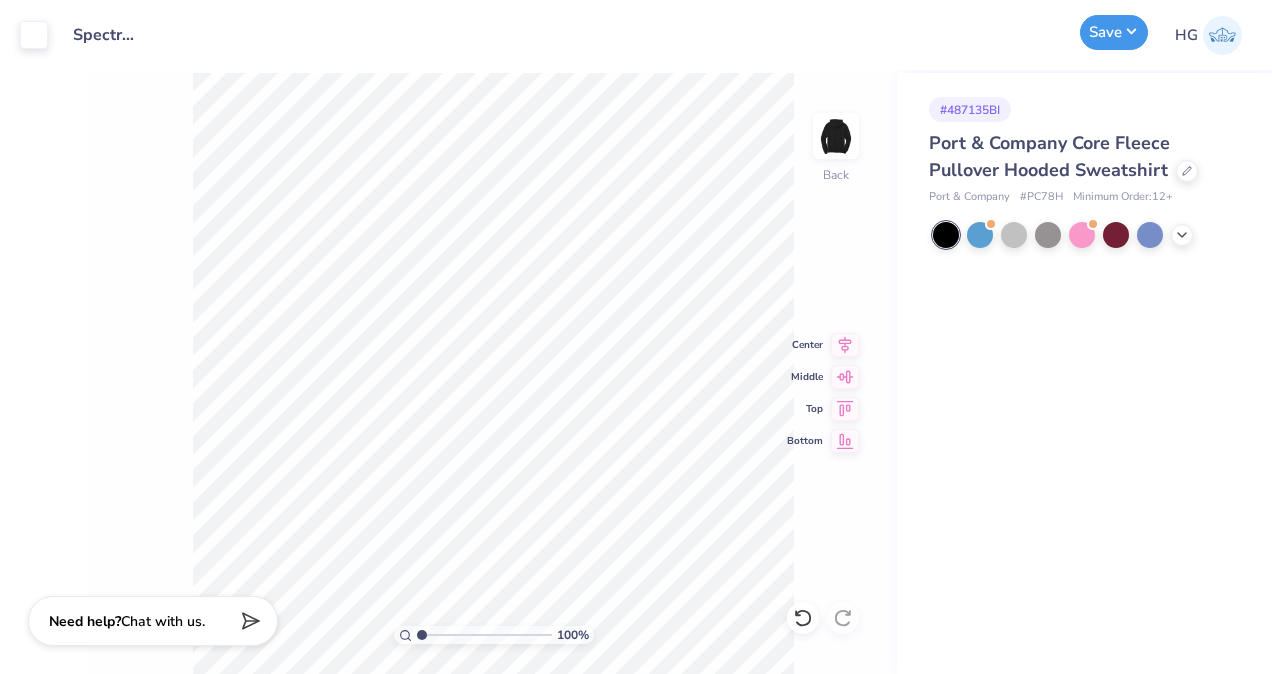 click on "Save" at bounding box center [1114, 32] 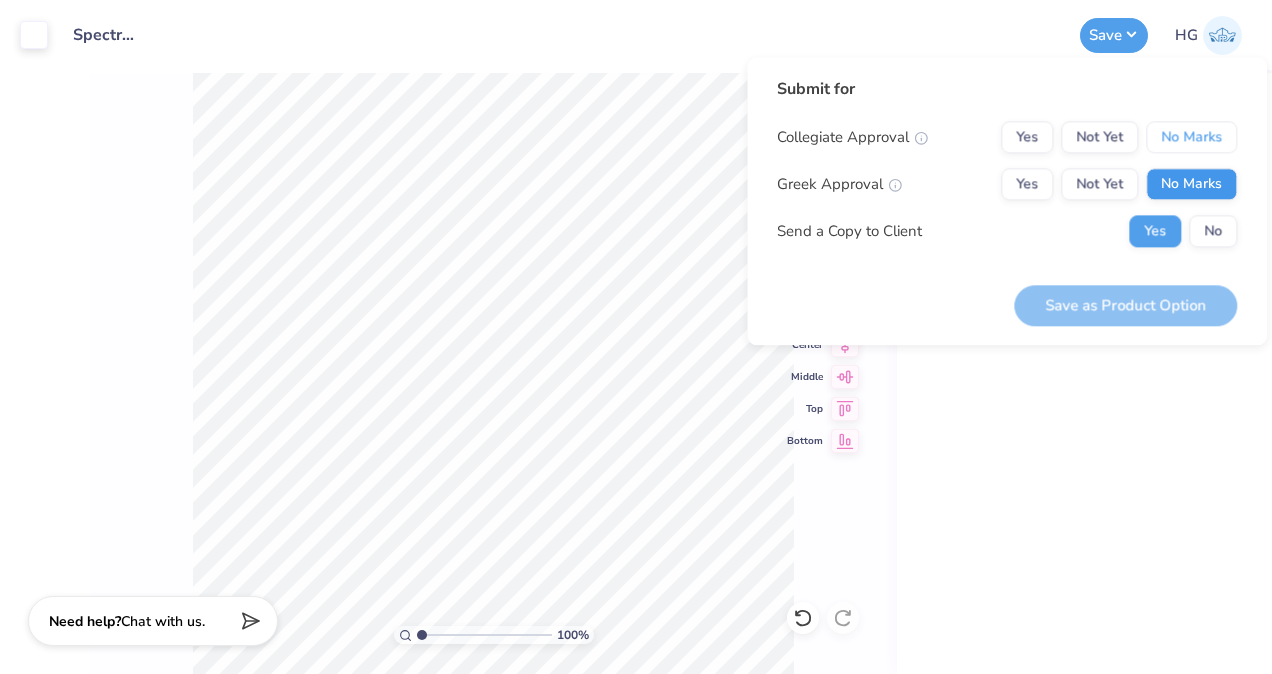 drag, startPoint x: 1176, startPoint y: 148, endPoint x: 1189, endPoint y: 177, distance: 31.780497 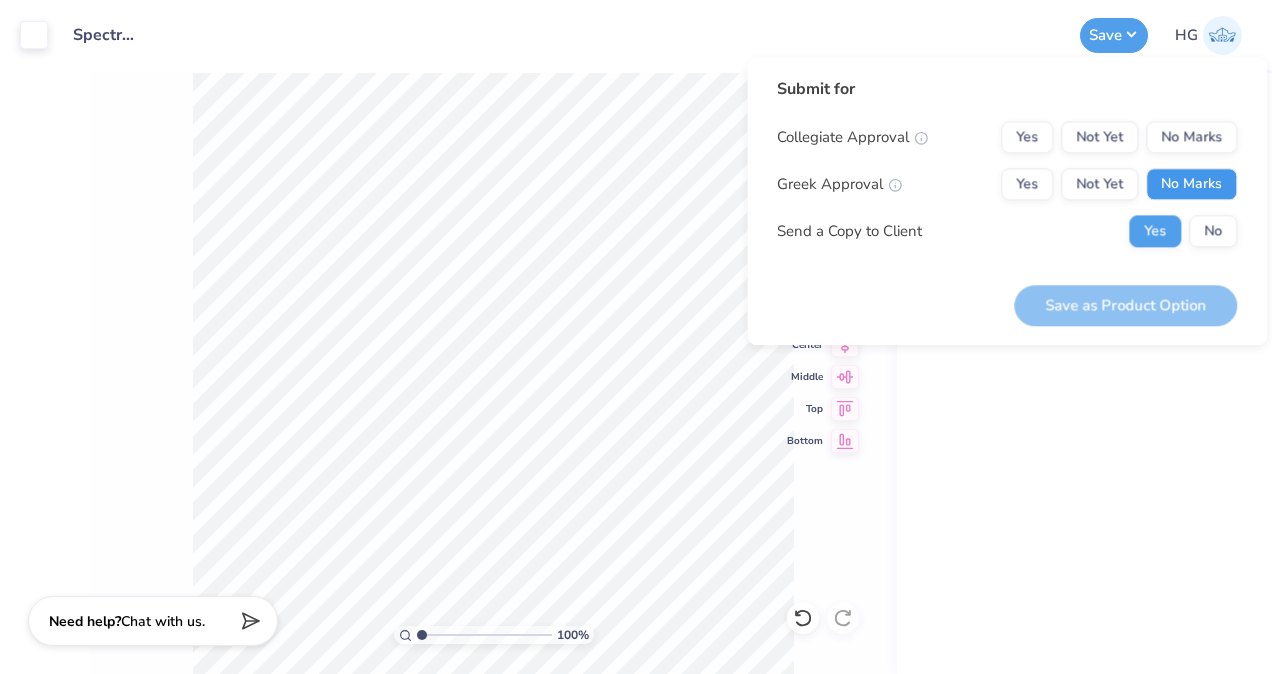 click on "No Marks" at bounding box center [1191, 184] 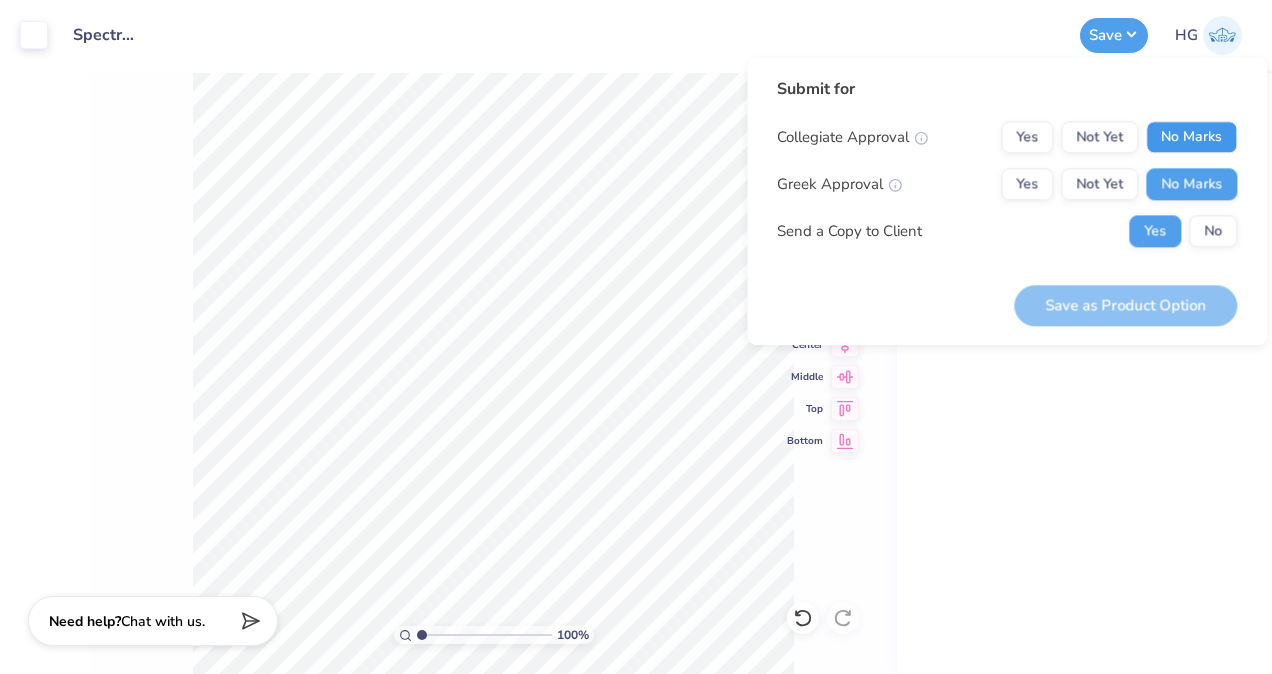 click on "No Marks" at bounding box center (1191, 137) 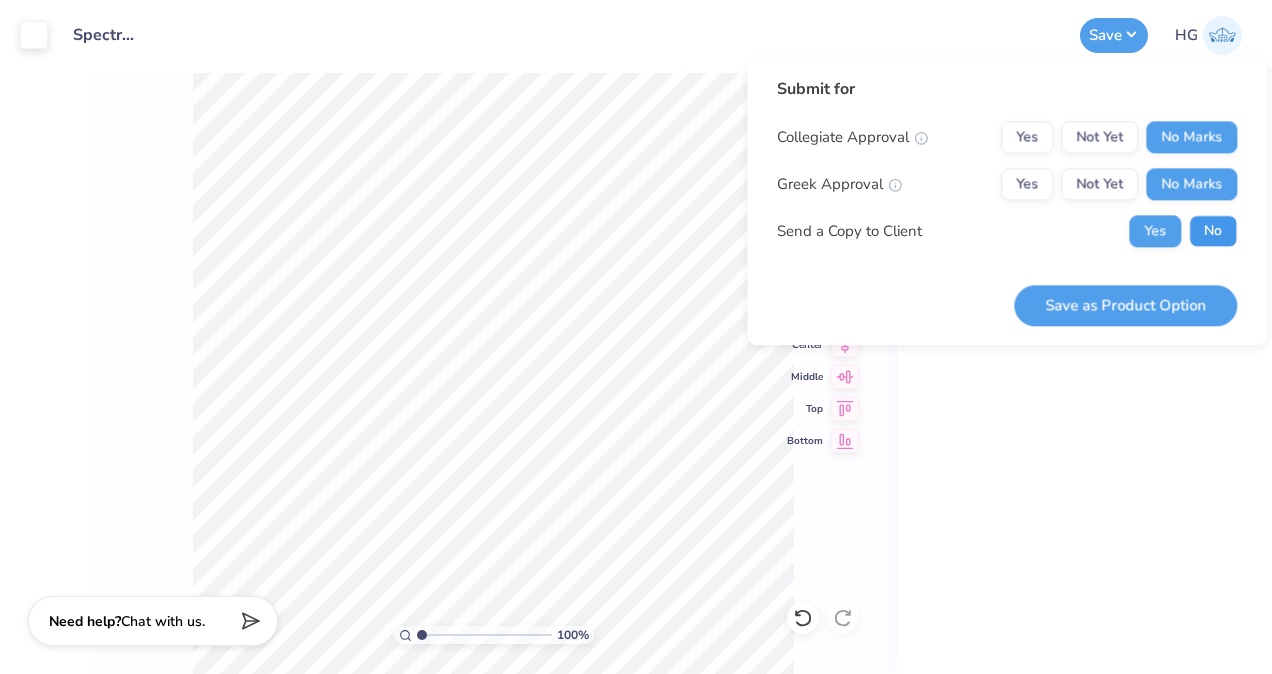 click on "No" at bounding box center [1213, 231] 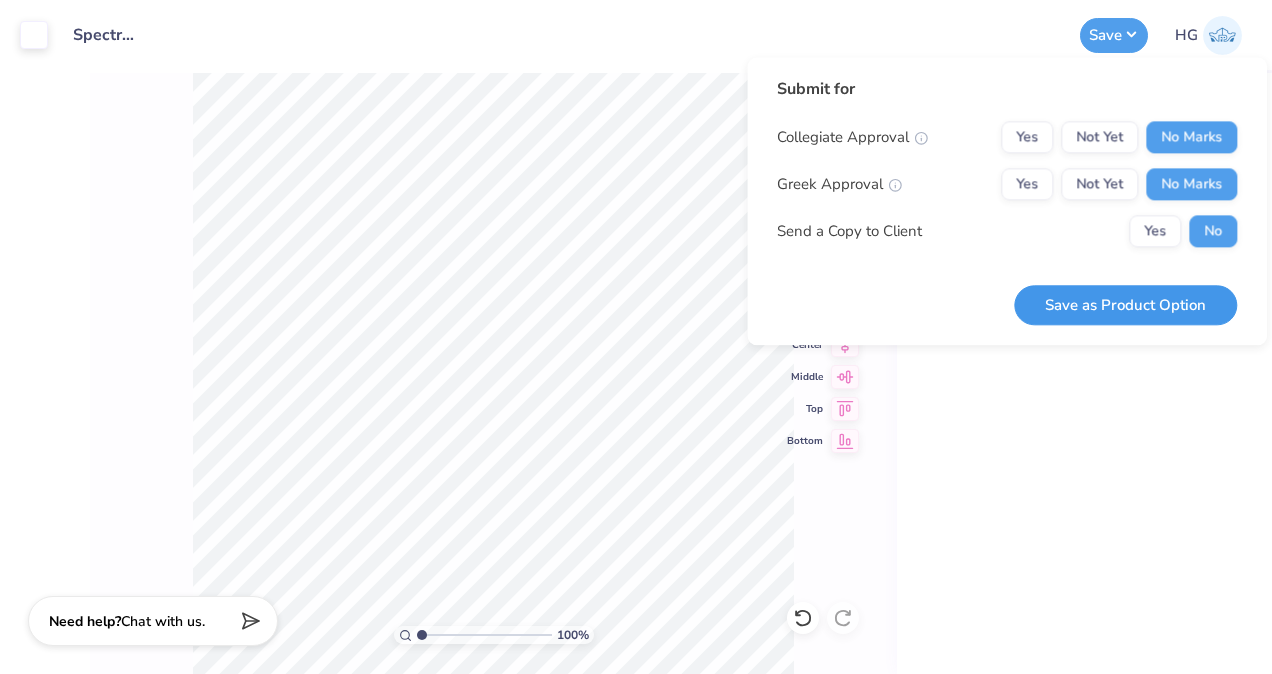 click on "Save as Product Option" at bounding box center (1125, 305) 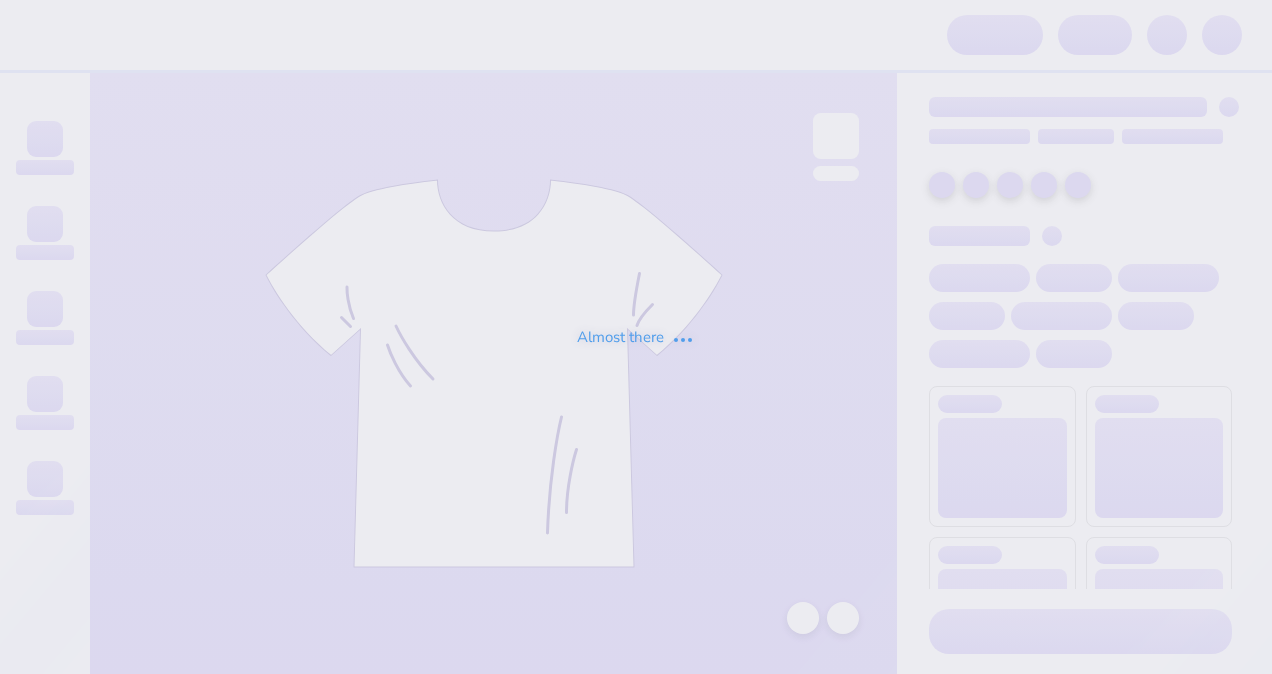 scroll, scrollTop: 0, scrollLeft: 0, axis: both 